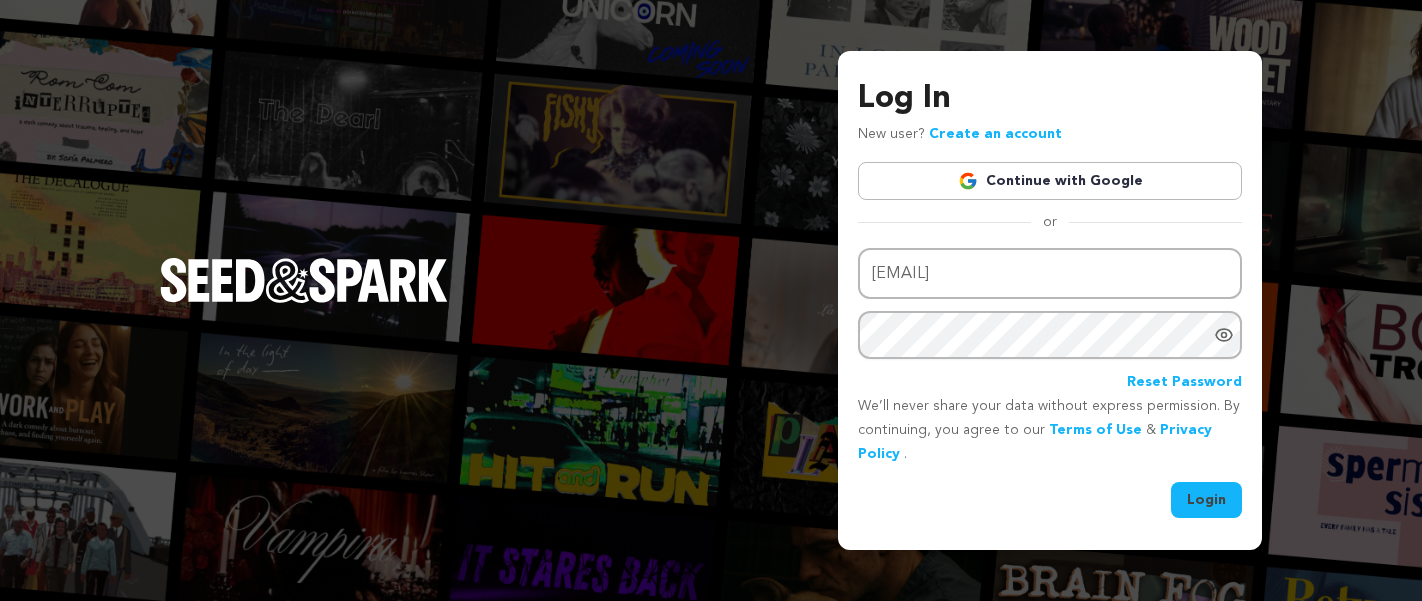 scroll, scrollTop: 0, scrollLeft: 0, axis: both 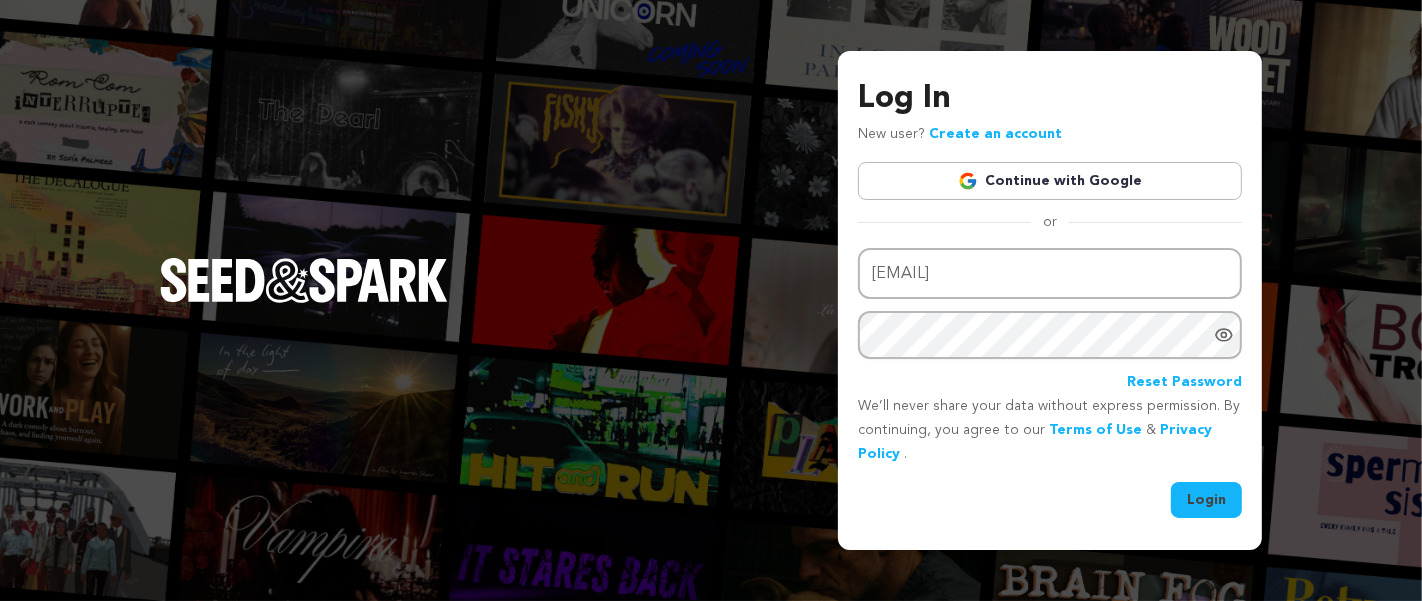 click on "Login" at bounding box center (1206, 500) 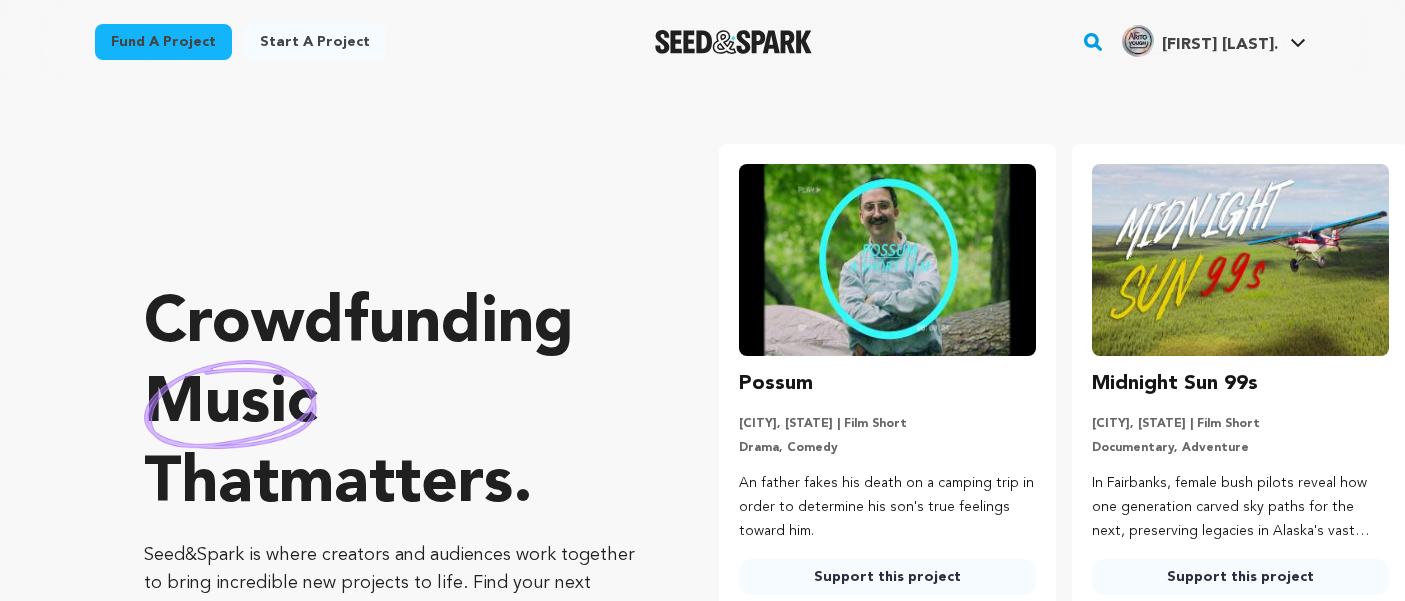 scroll, scrollTop: 224, scrollLeft: 0, axis: vertical 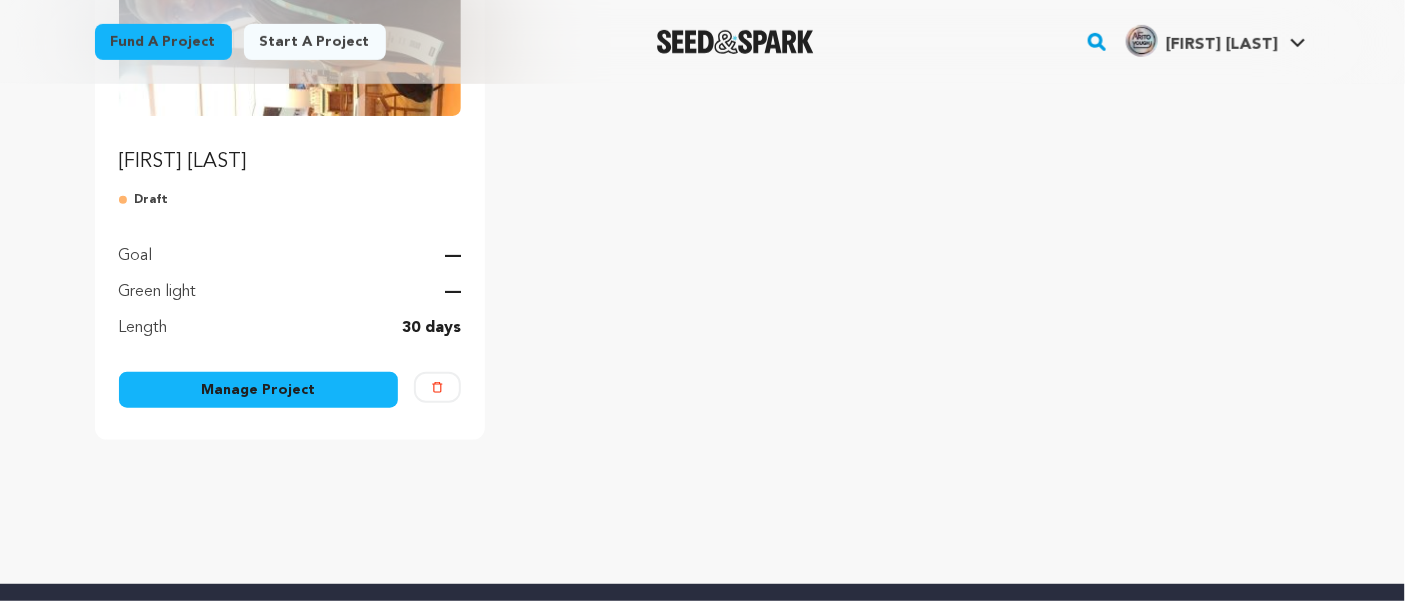 click on "Start a project" at bounding box center (315, 42) 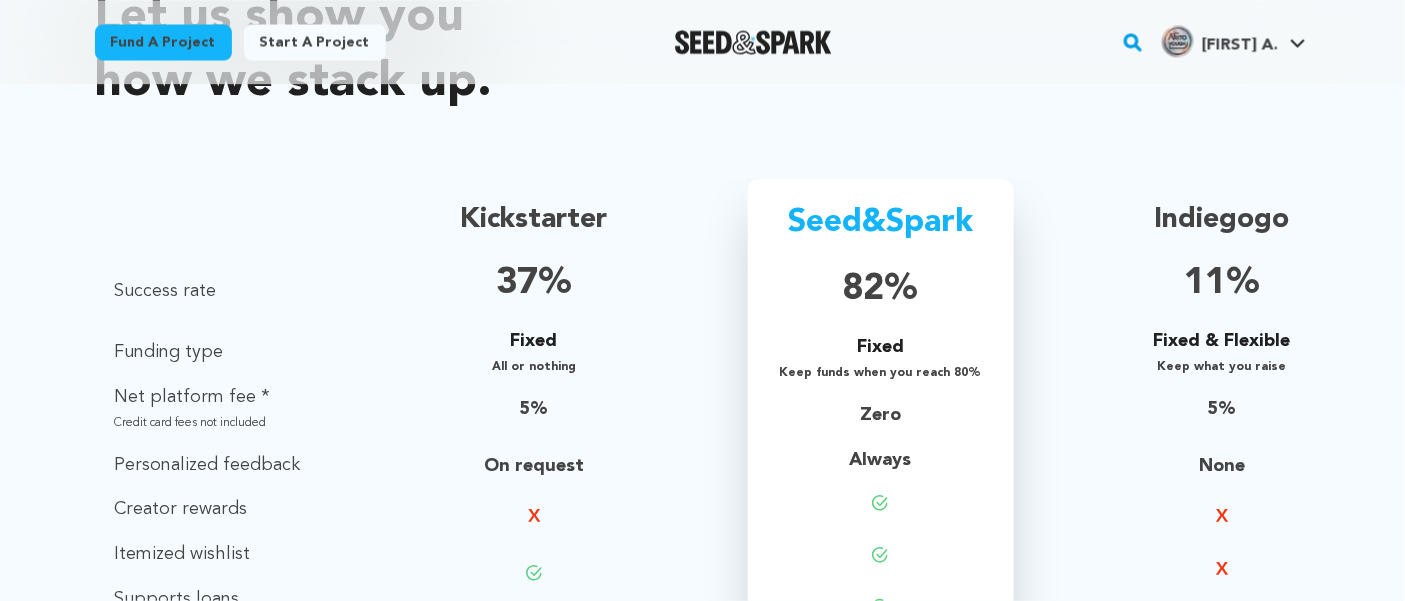 scroll, scrollTop: 1363, scrollLeft: 0, axis: vertical 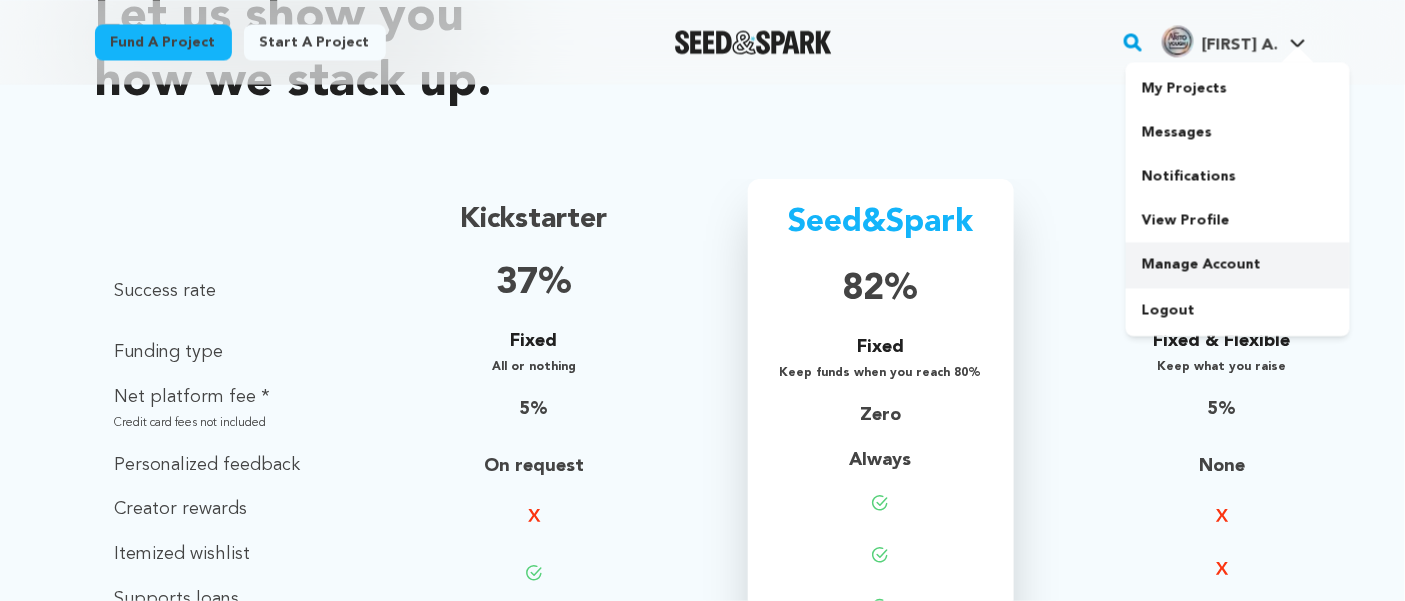 click on "Manage Account" at bounding box center (1238, 264) 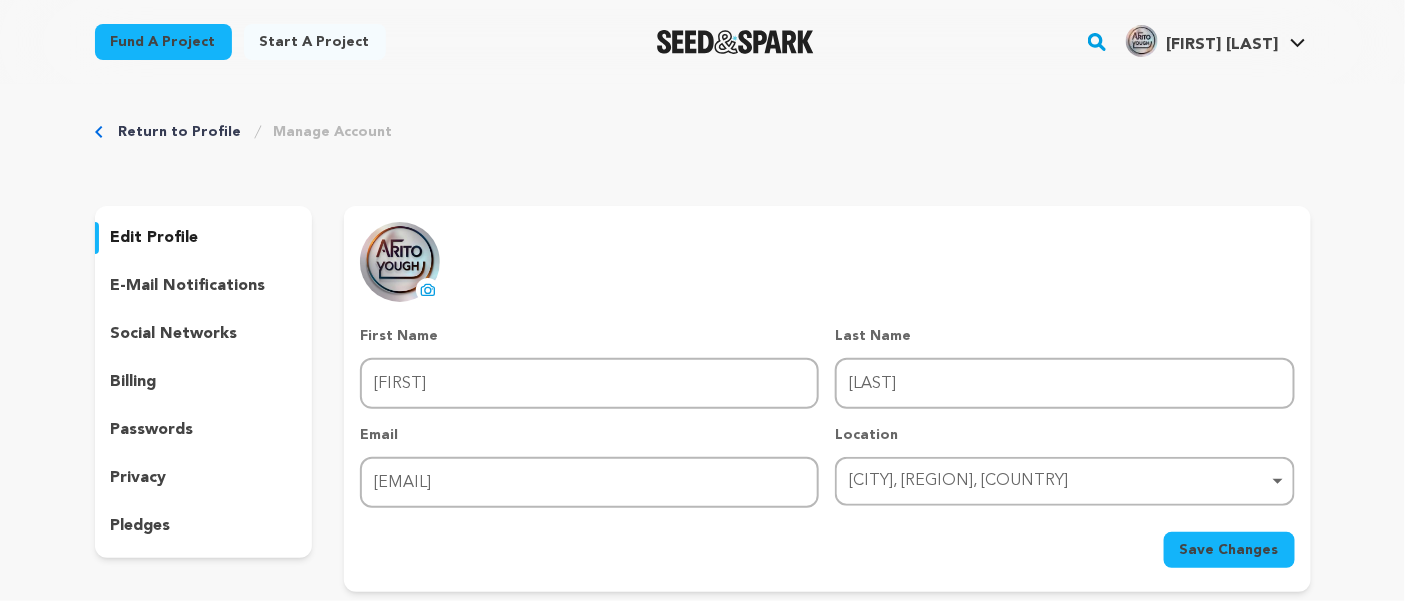 scroll, scrollTop: 0, scrollLeft: 0, axis: both 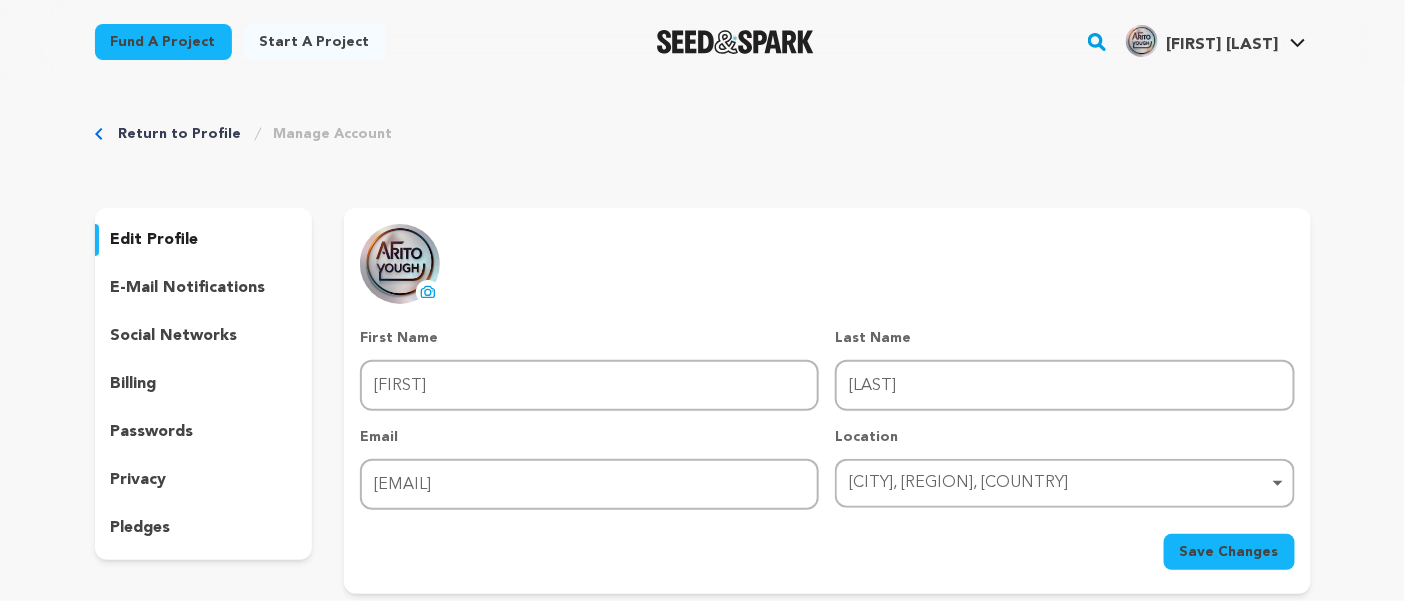 click on "edit profile" at bounding box center [204, 240] 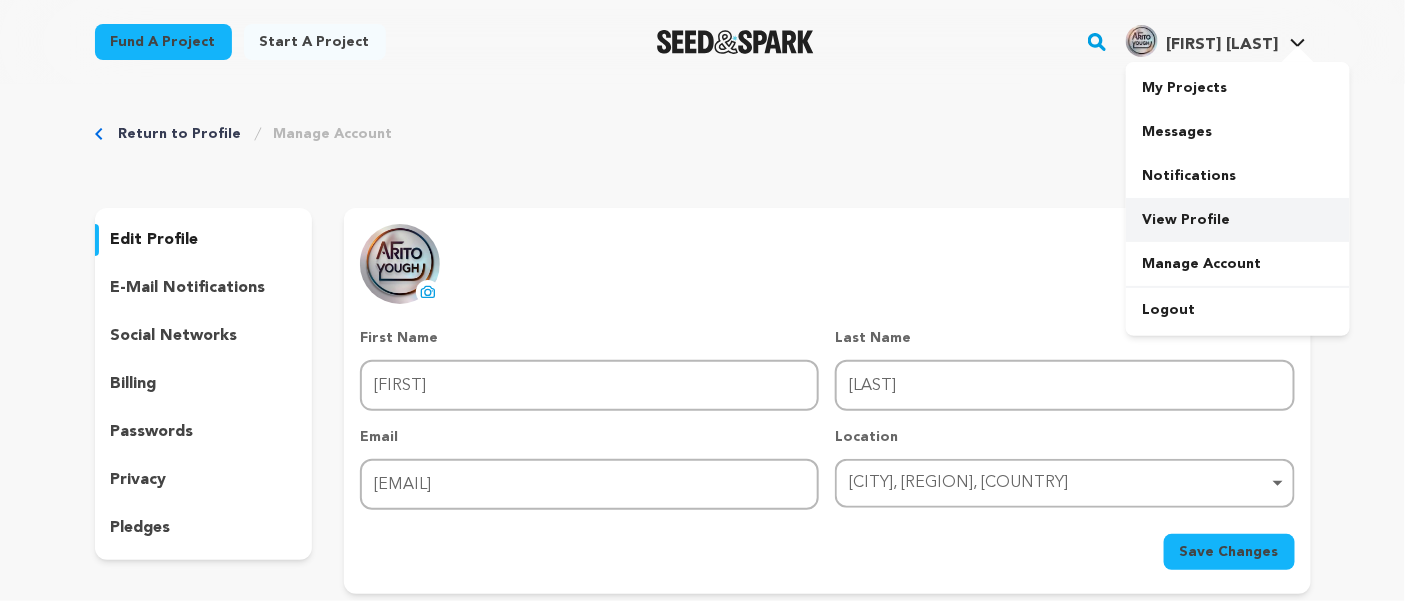 click on "View Profile" at bounding box center [1238, 220] 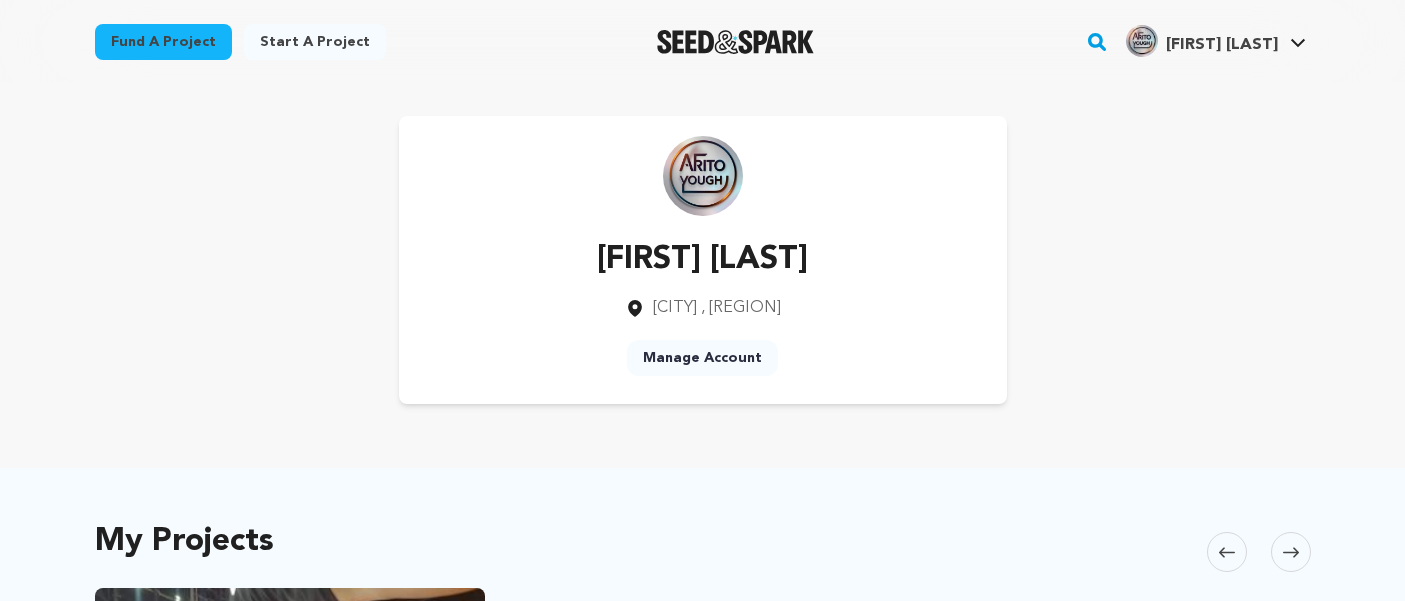 scroll, scrollTop: 0, scrollLeft: 0, axis: both 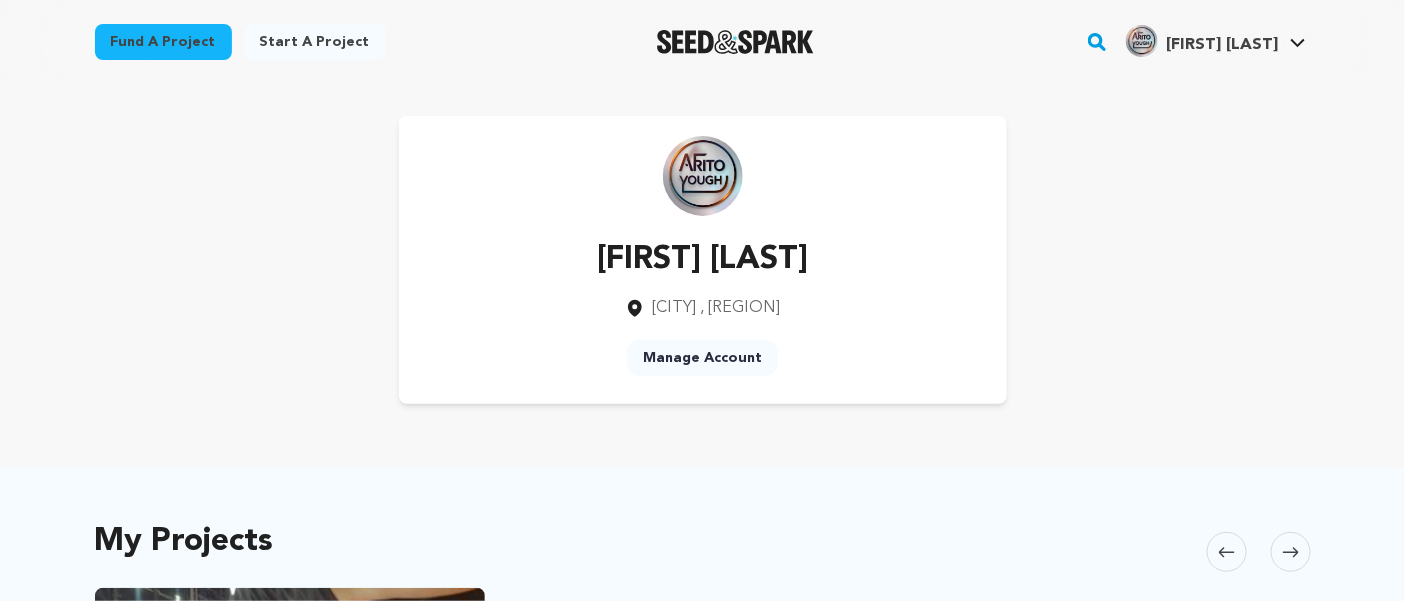 click on "[FIRST] [LAST]
[FIRST] [LAST]" at bounding box center [1216, 39] 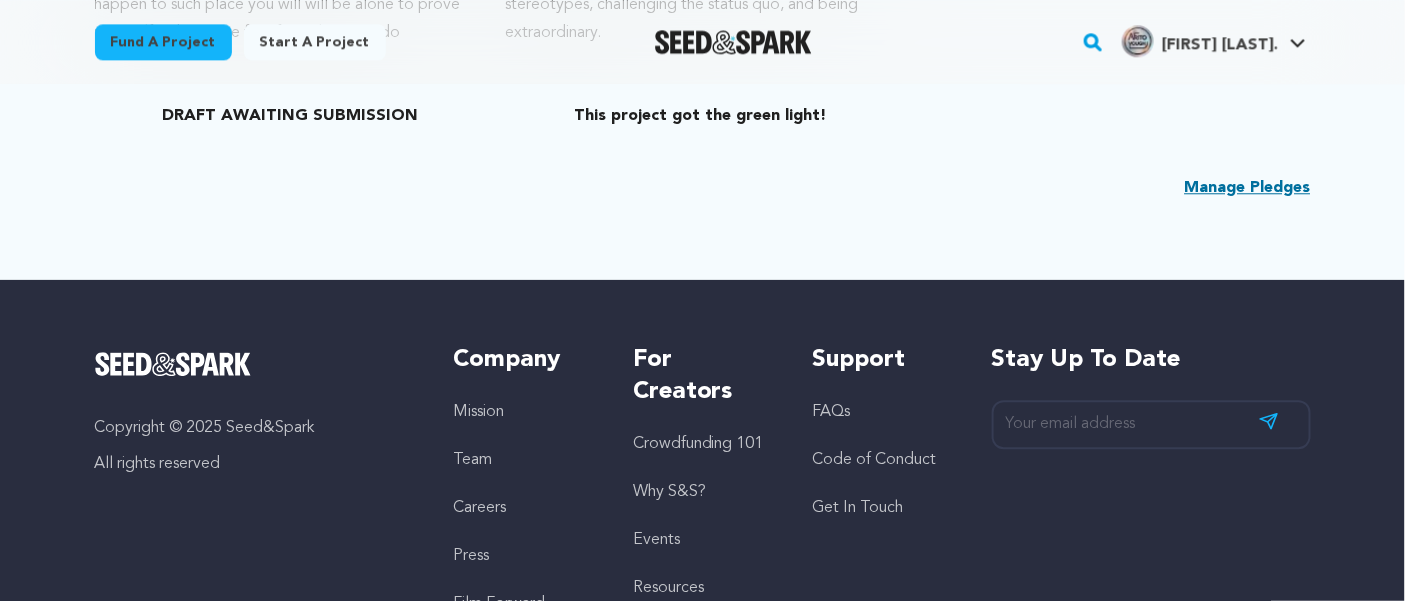 scroll, scrollTop: 1637, scrollLeft: 0, axis: vertical 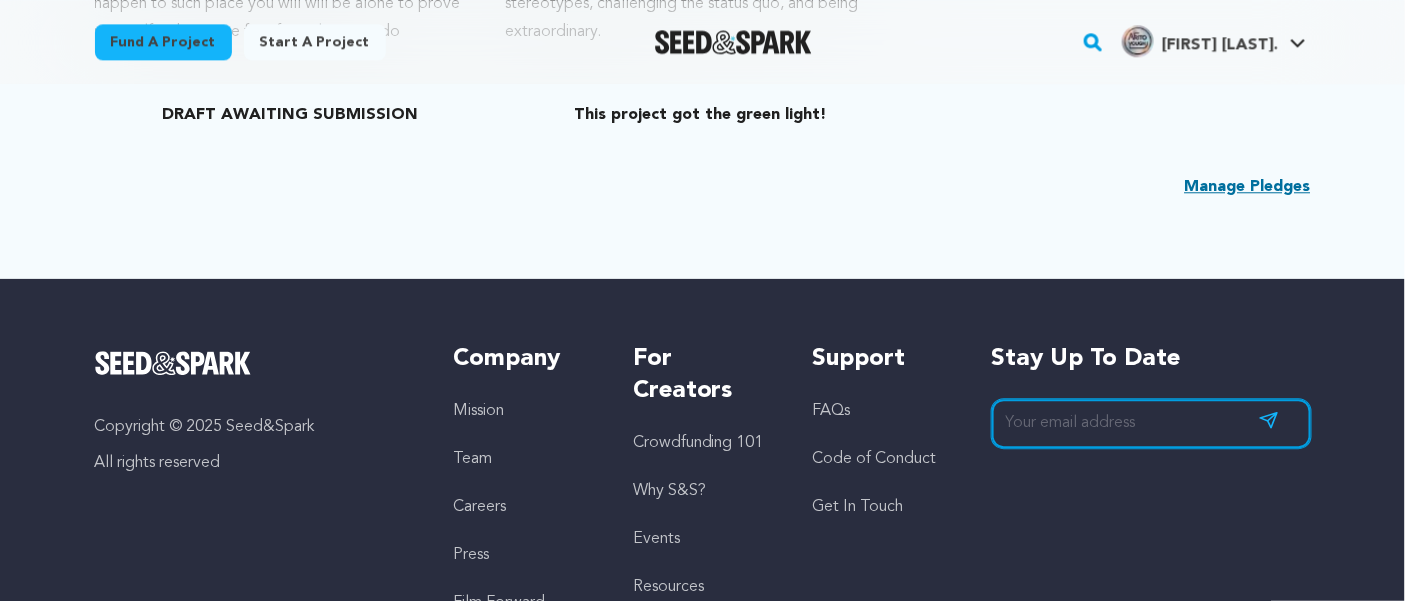 click at bounding box center [1151, 423] 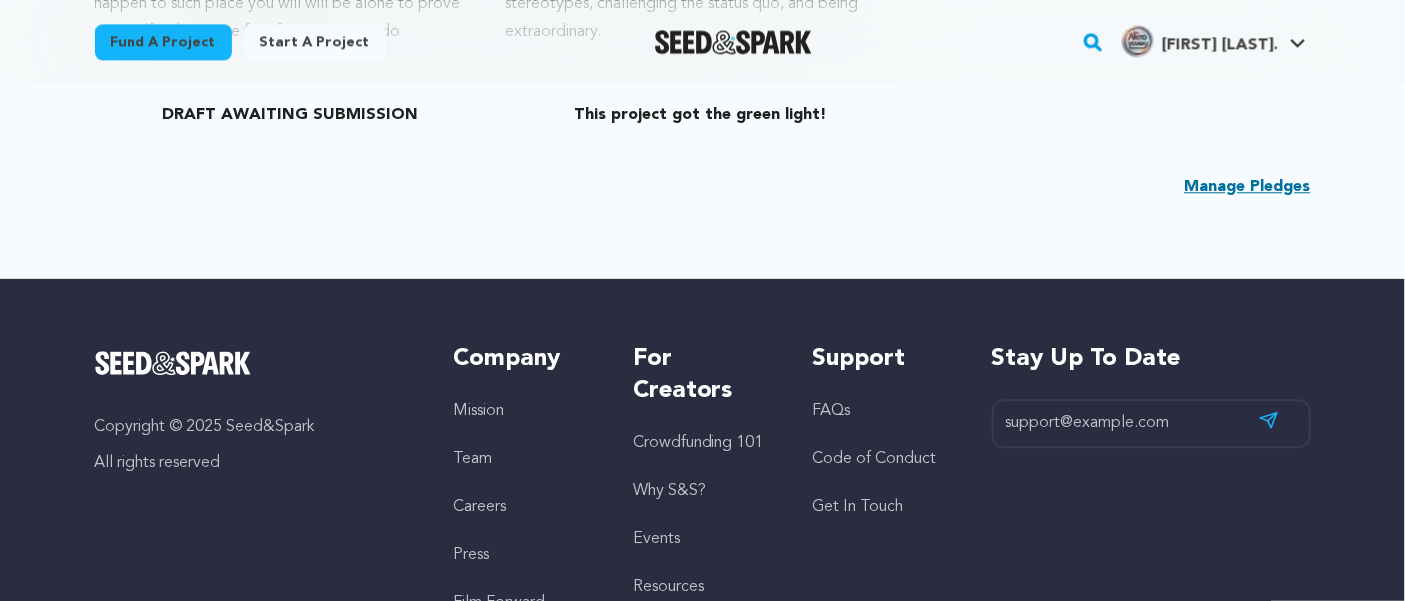 click 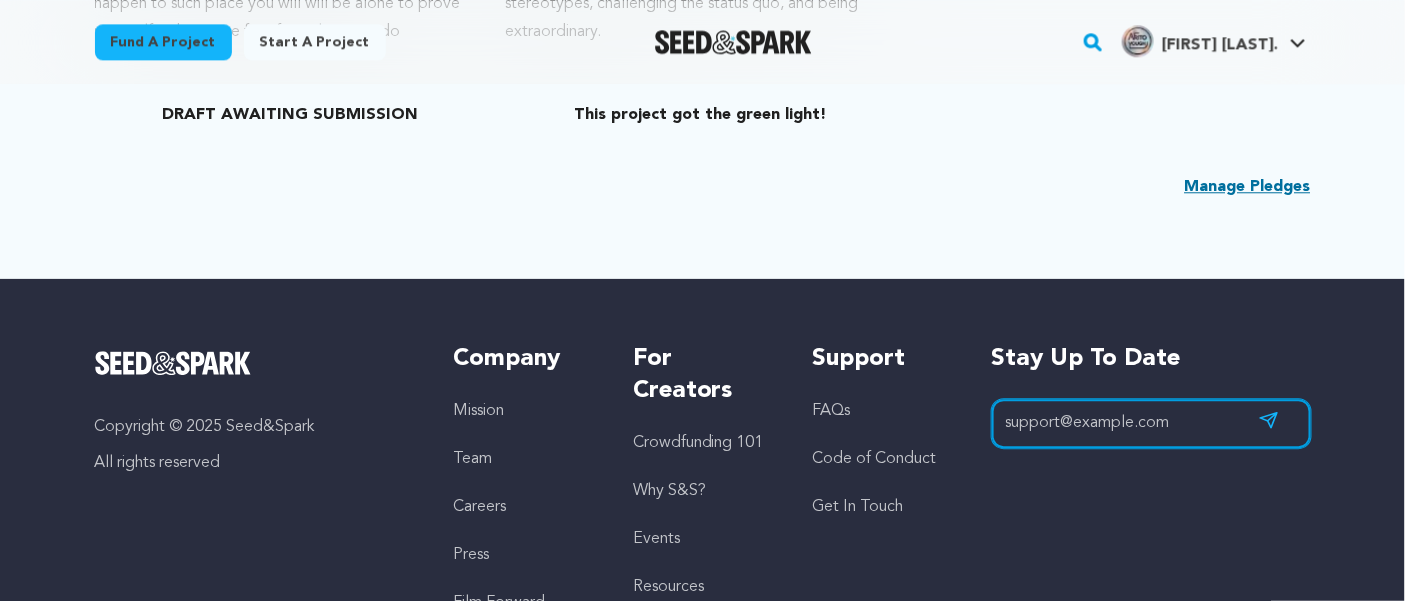 click on "lapanaterencesgmail.com" at bounding box center (1151, 423) 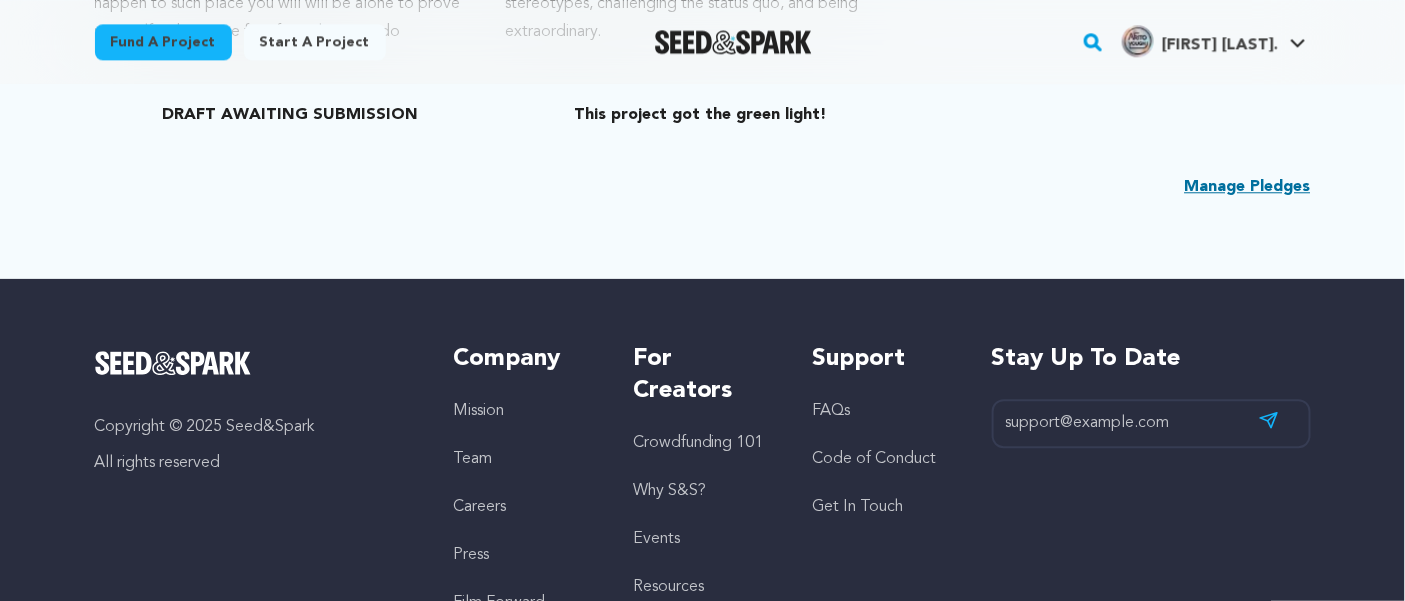 click 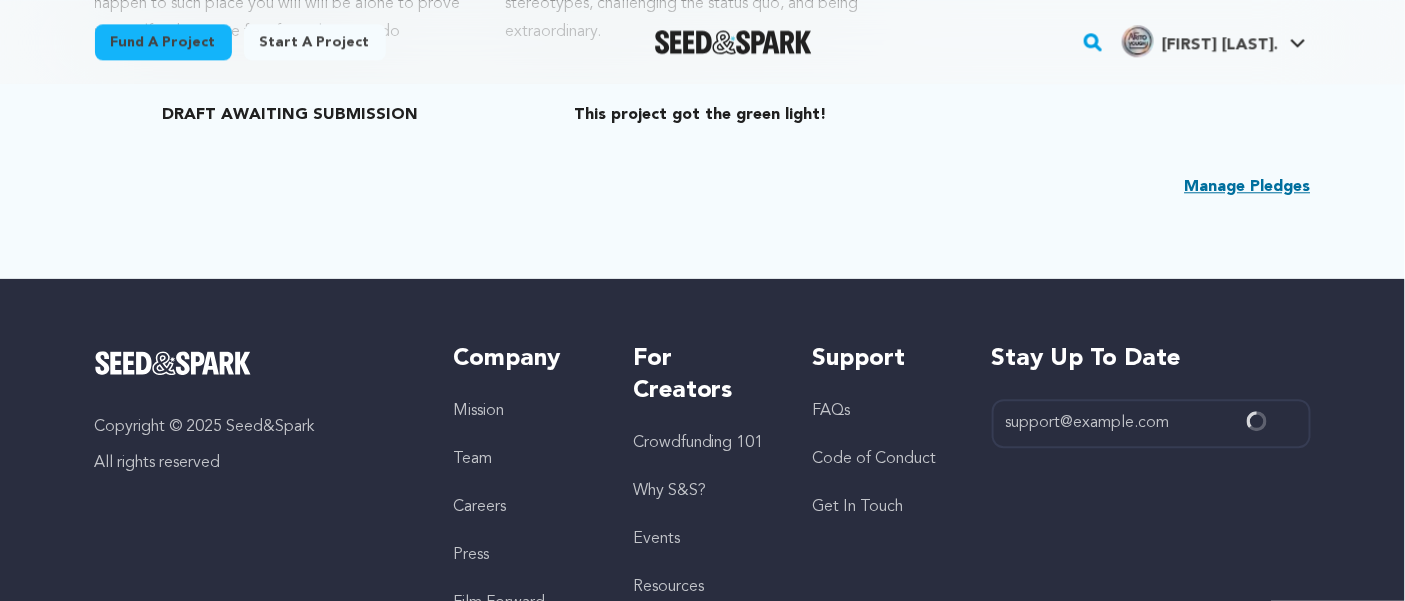 type 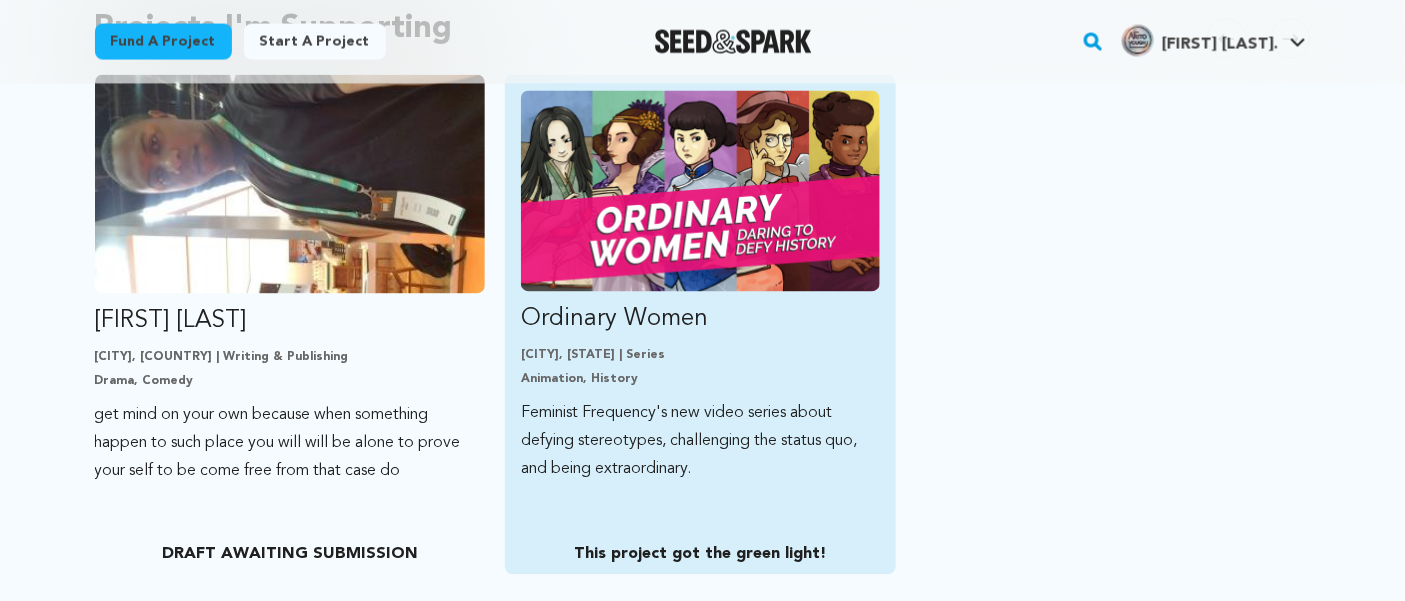 scroll, scrollTop: 1196, scrollLeft: 0, axis: vertical 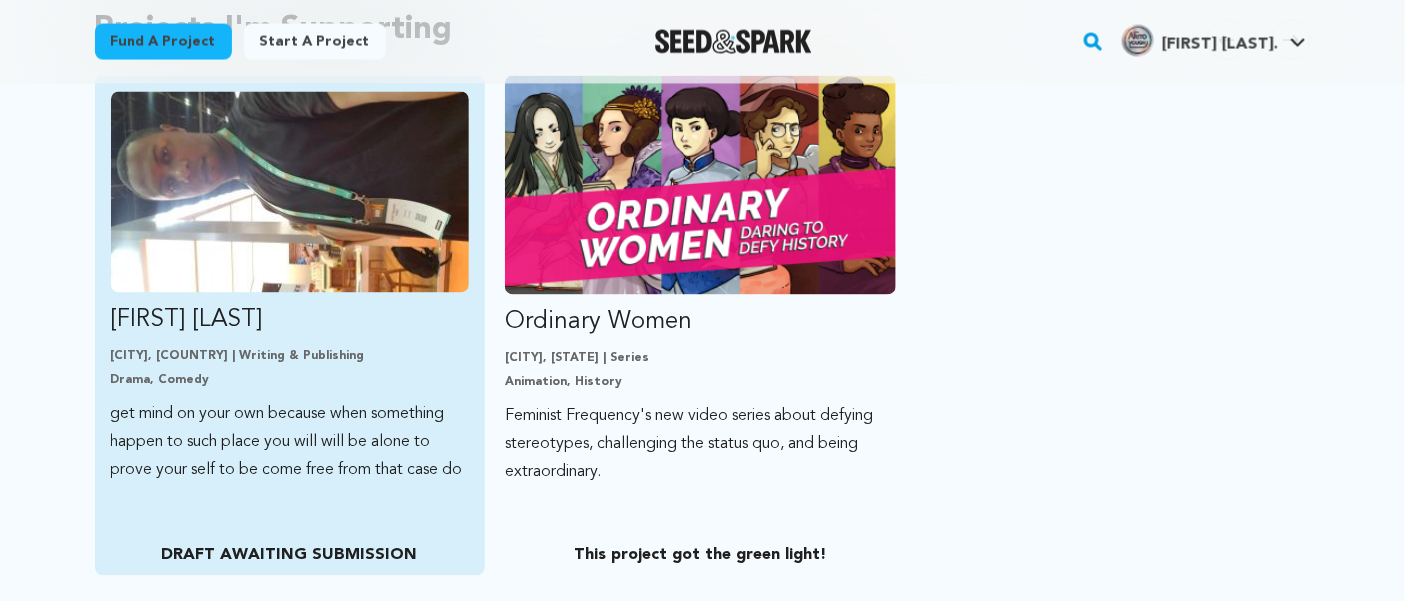 click on "DRAFT AWAITING SUBMISSION" at bounding box center [290, 556] 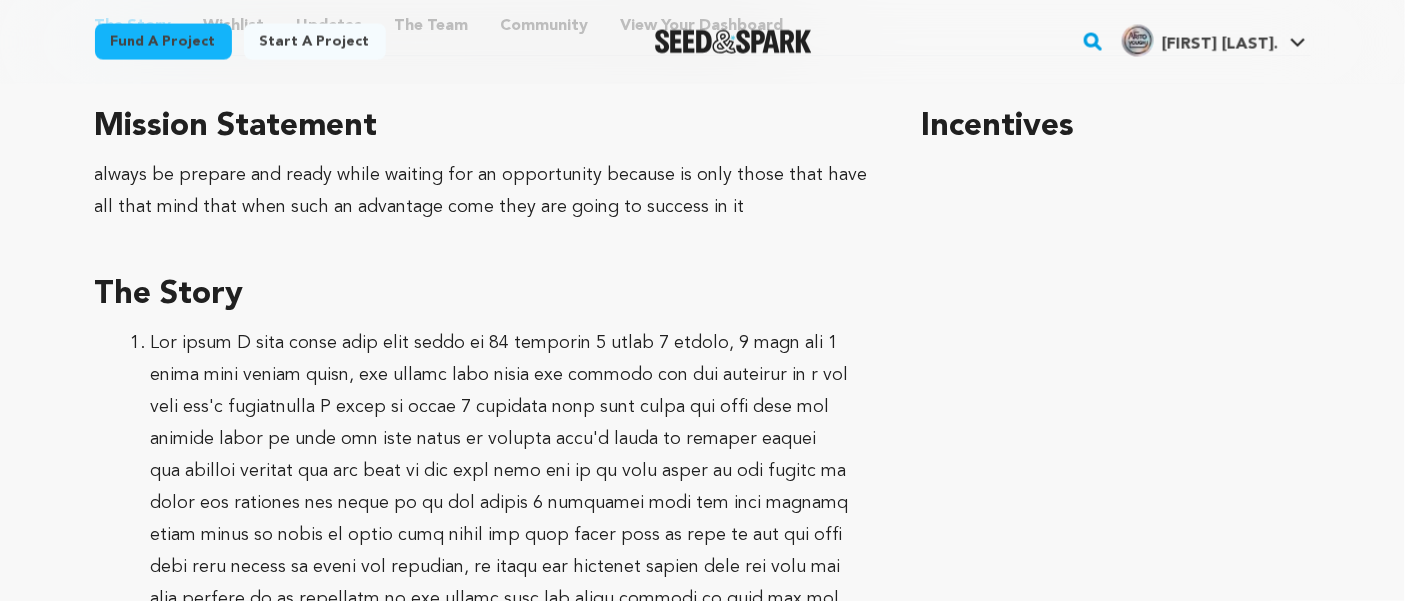 scroll, scrollTop: 1235, scrollLeft: 0, axis: vertical 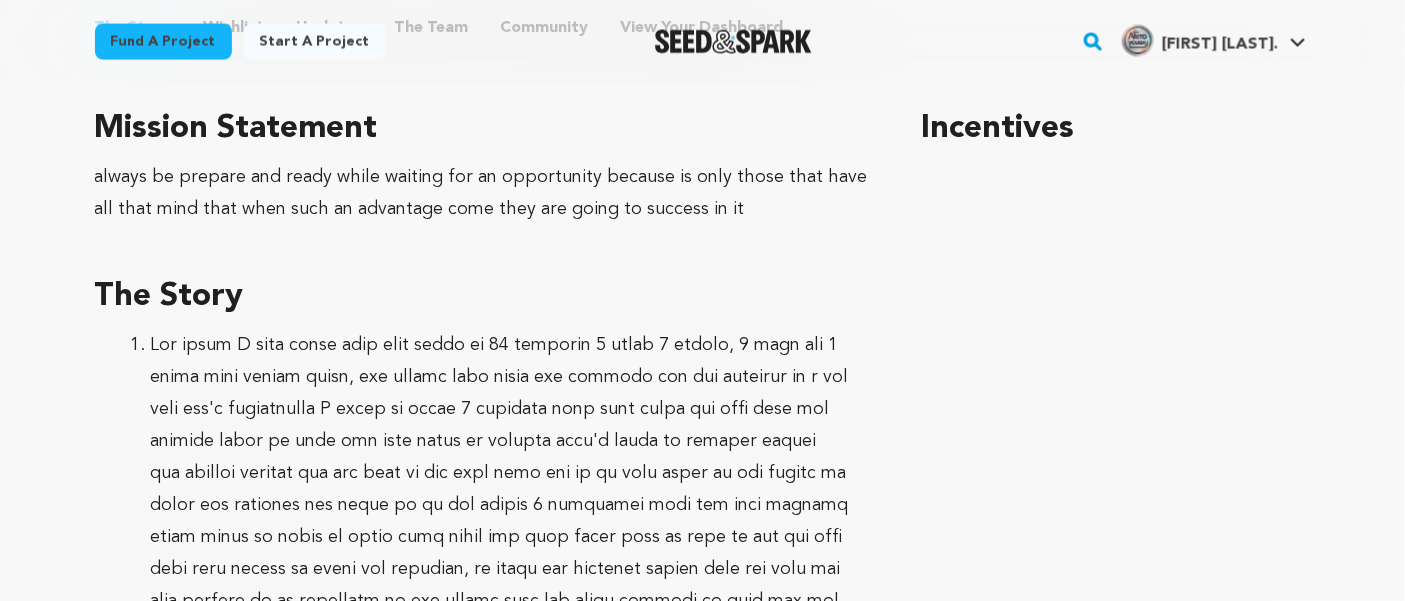 click on "Incentives" at bounding box center [1115, 602] 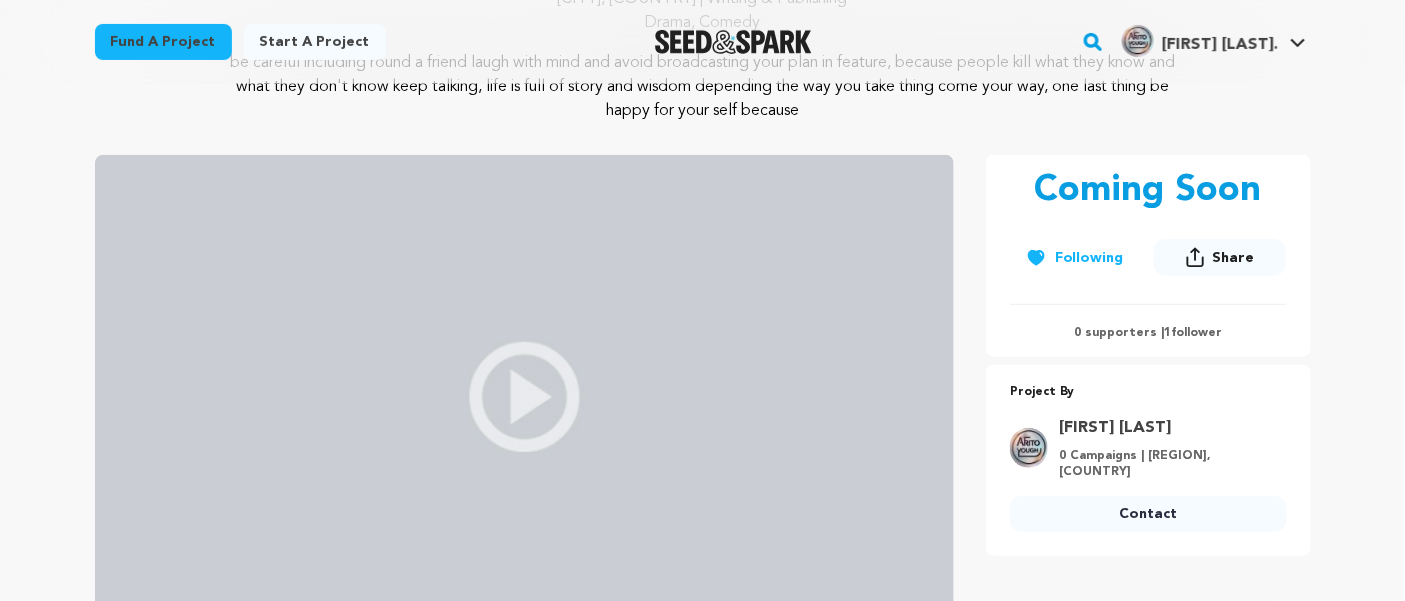 scroll, scrollTop: 276, scrollLeft: 0, axis: vertical 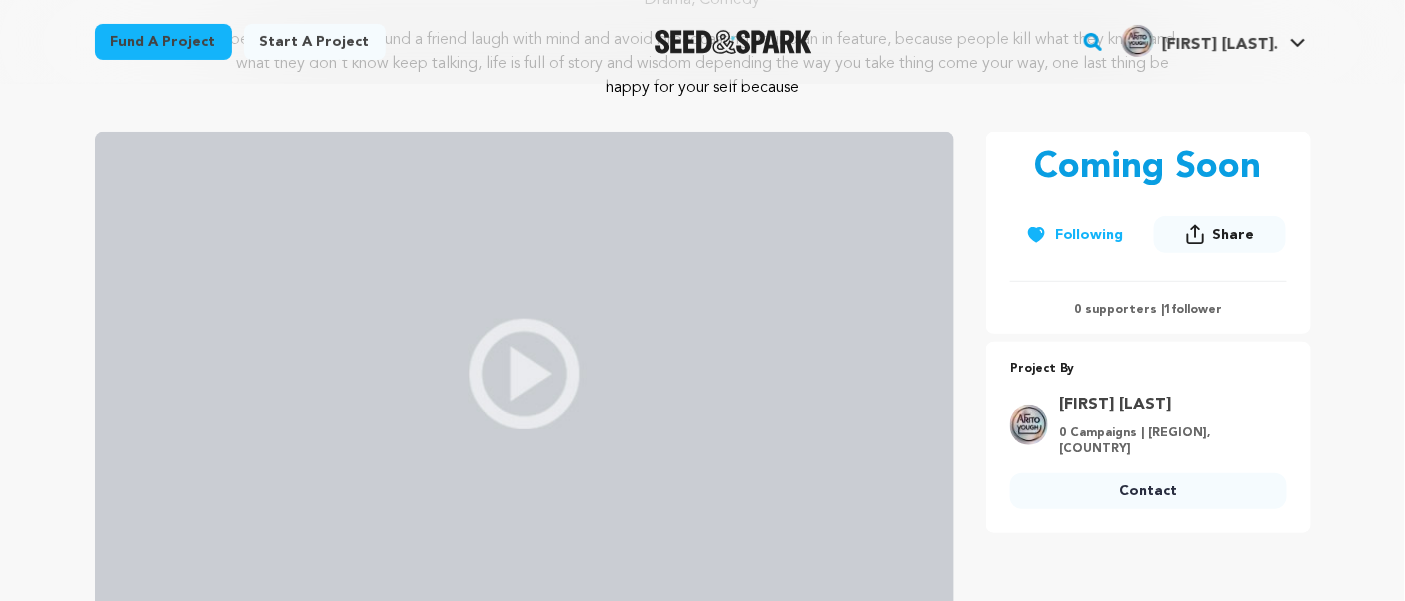 click at bounding box center [524, 374] 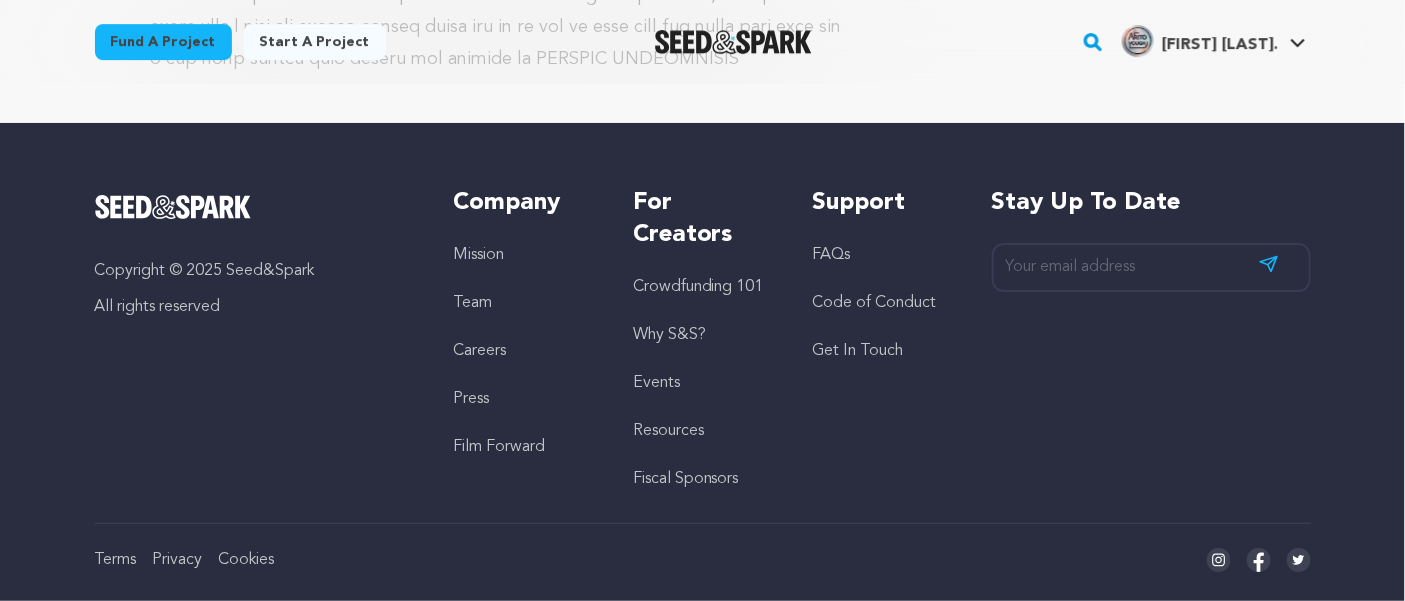 scroll, scrollTop: 2259, scrollLeft: 0, axis: vertical 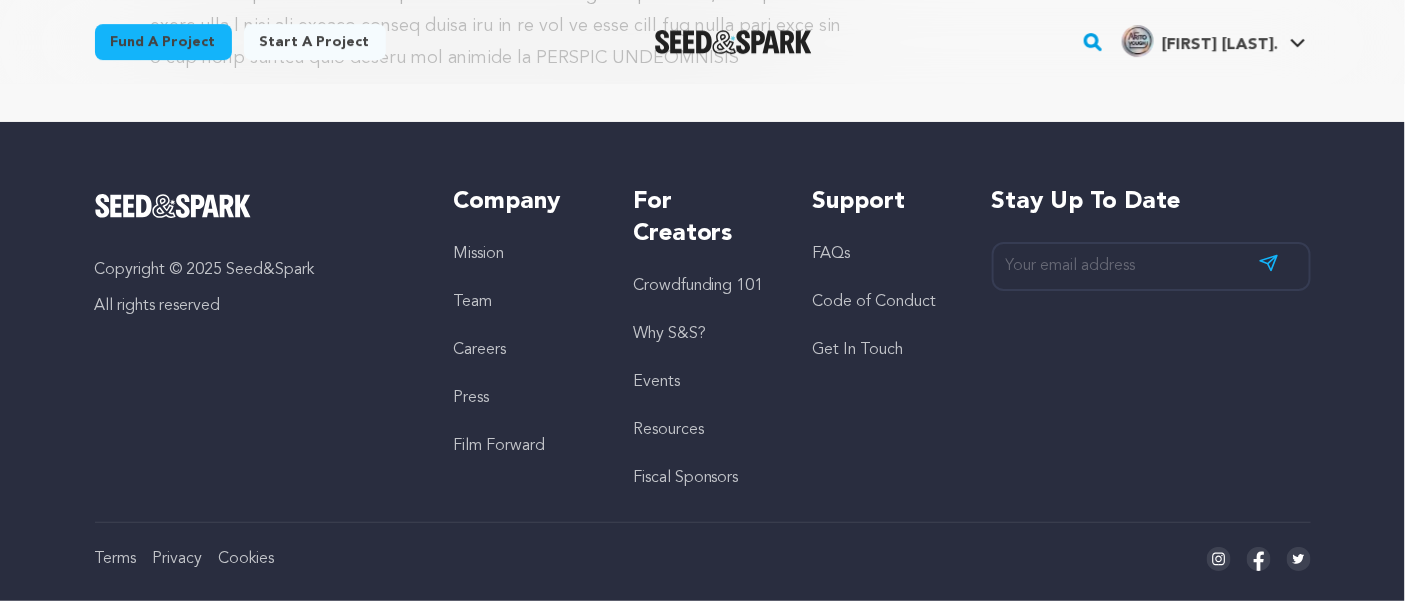 click on "Crowdfunding
101" at bounding box center [698, 286] 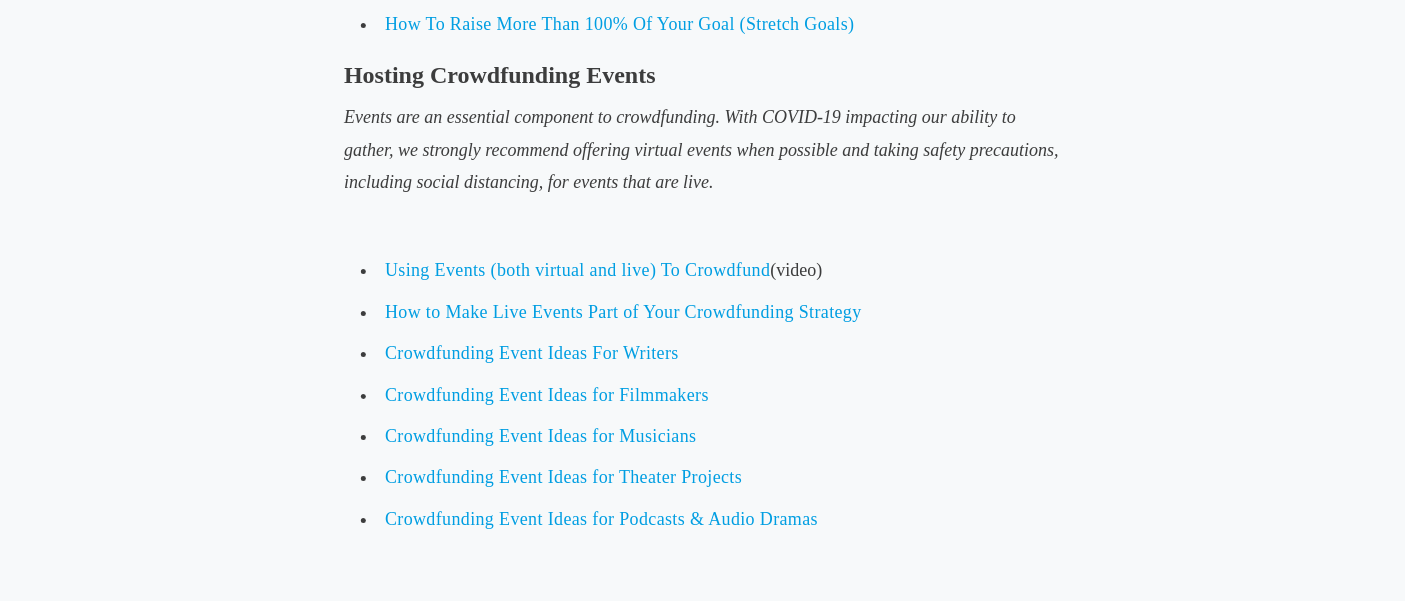 scroll, scrollTop: 7368, scrollLeft: 0, axis: vertical 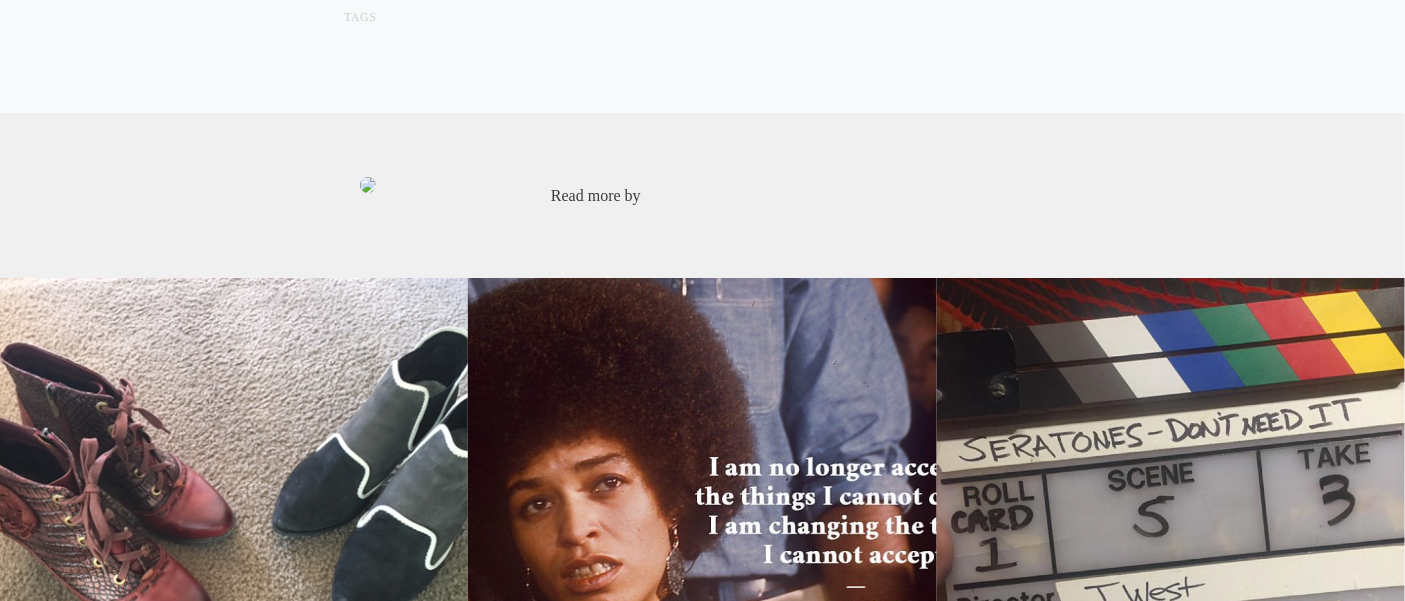 click on "Main
Categories
Distribution
Diversity & Inclusion
Education
Festivals
Film Crowdfunding
Filmmaking
Legal Questions
Production
Seed&Spark Updates
Success Stories
Taking Action
What to Watch
Archive
Education
Education For Every Step Of Your Creative Journey
[DATE]
•
Crowdfunding to Build Independence: Online Workshop
Crowdfunding to Build Indepence Class Series
Essential Education
Panels and conversations about the many stages within the Creator Journey.
Creative Sustainability Series
Lunch & Learns" at bounding box center [702, -4291] 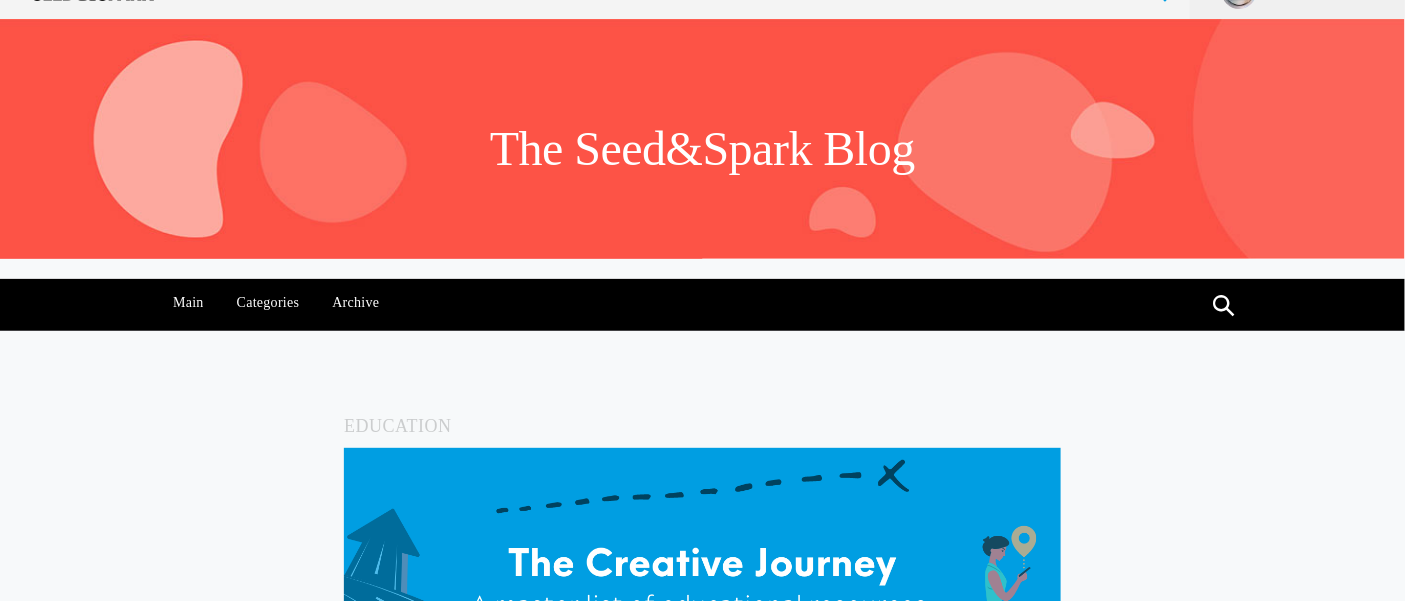 scroll, scrollTop: 0, scrollLeft: 0, axis: both 